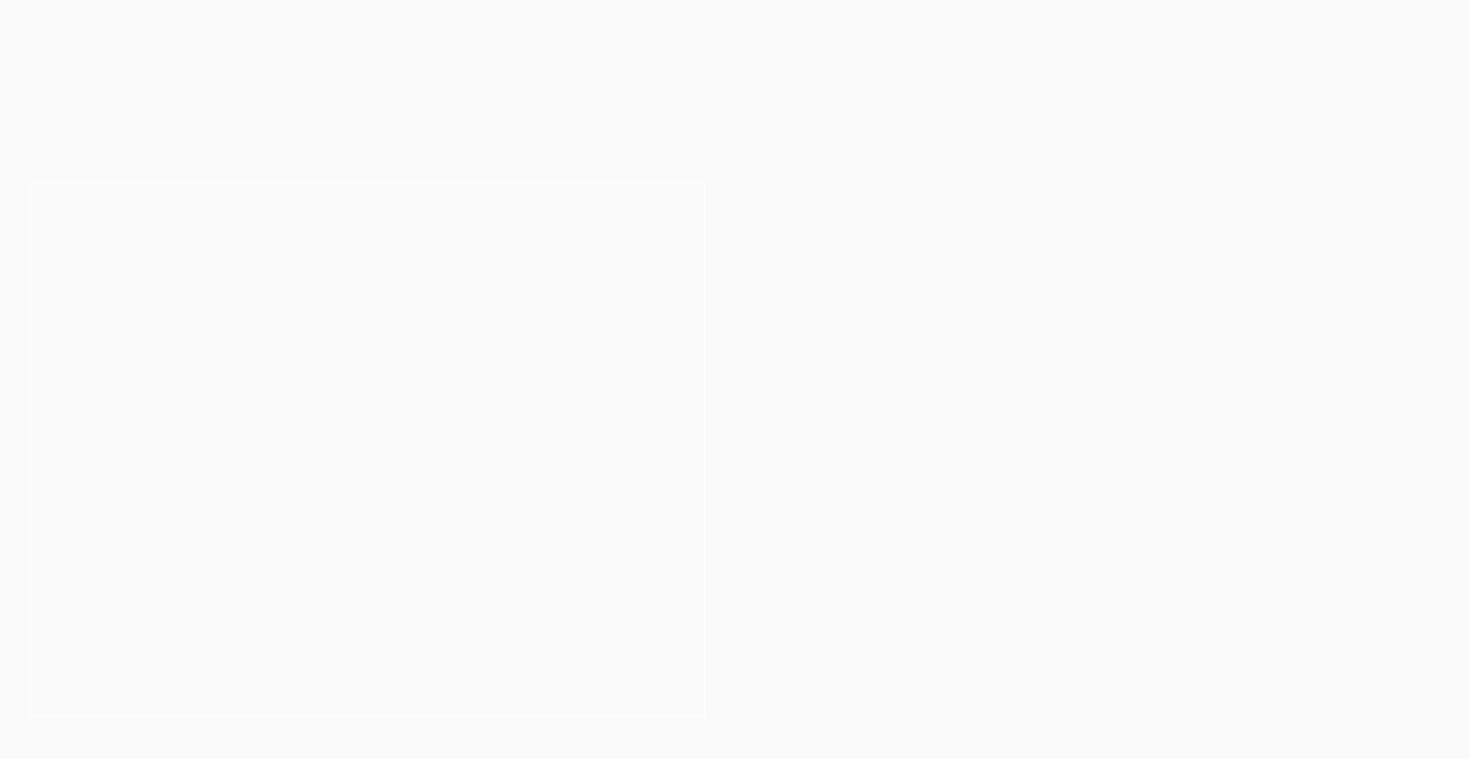 scroll, scrollTop: 0, scrollLeft: 0, axis: both 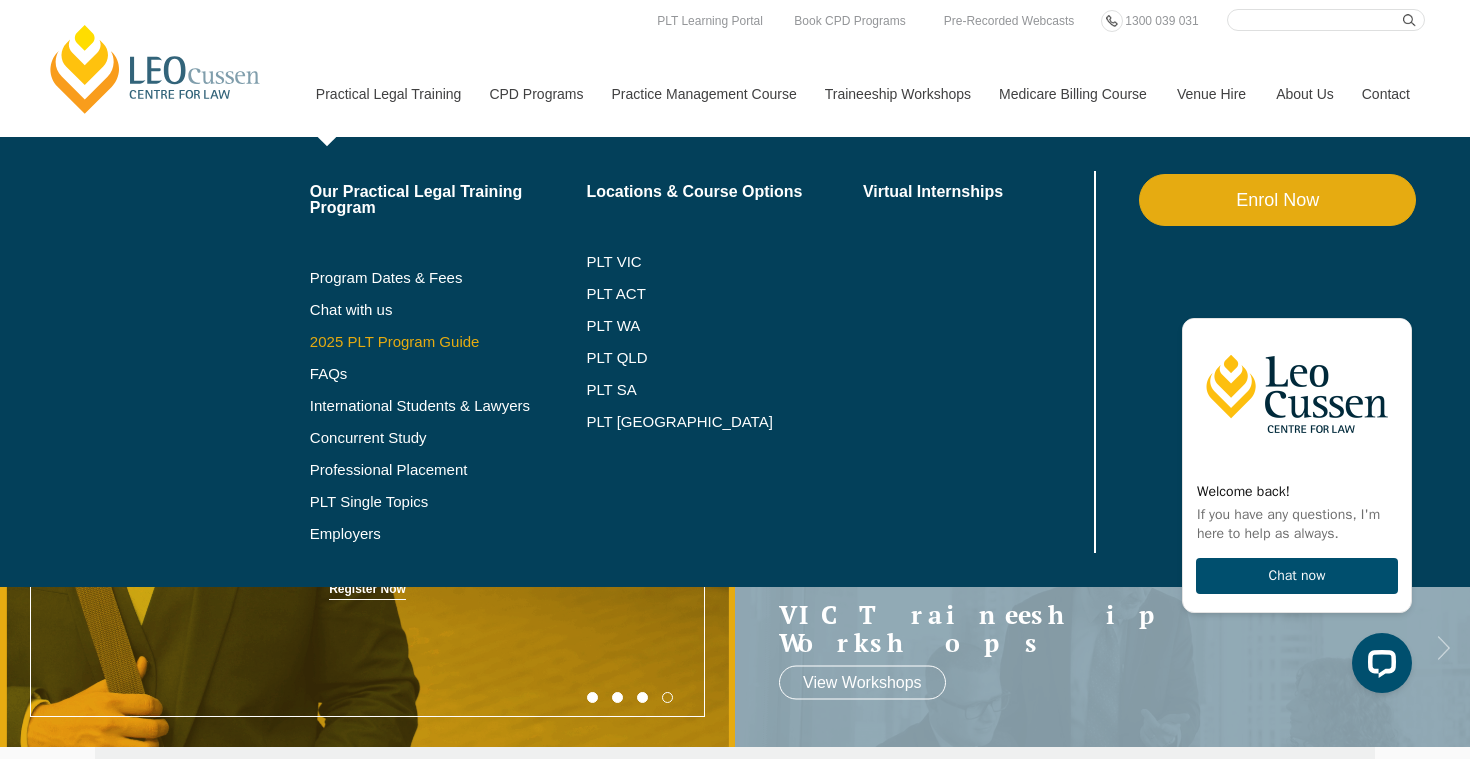 click on "2025 PLT Program Guide" at bounding box center [423, 342] 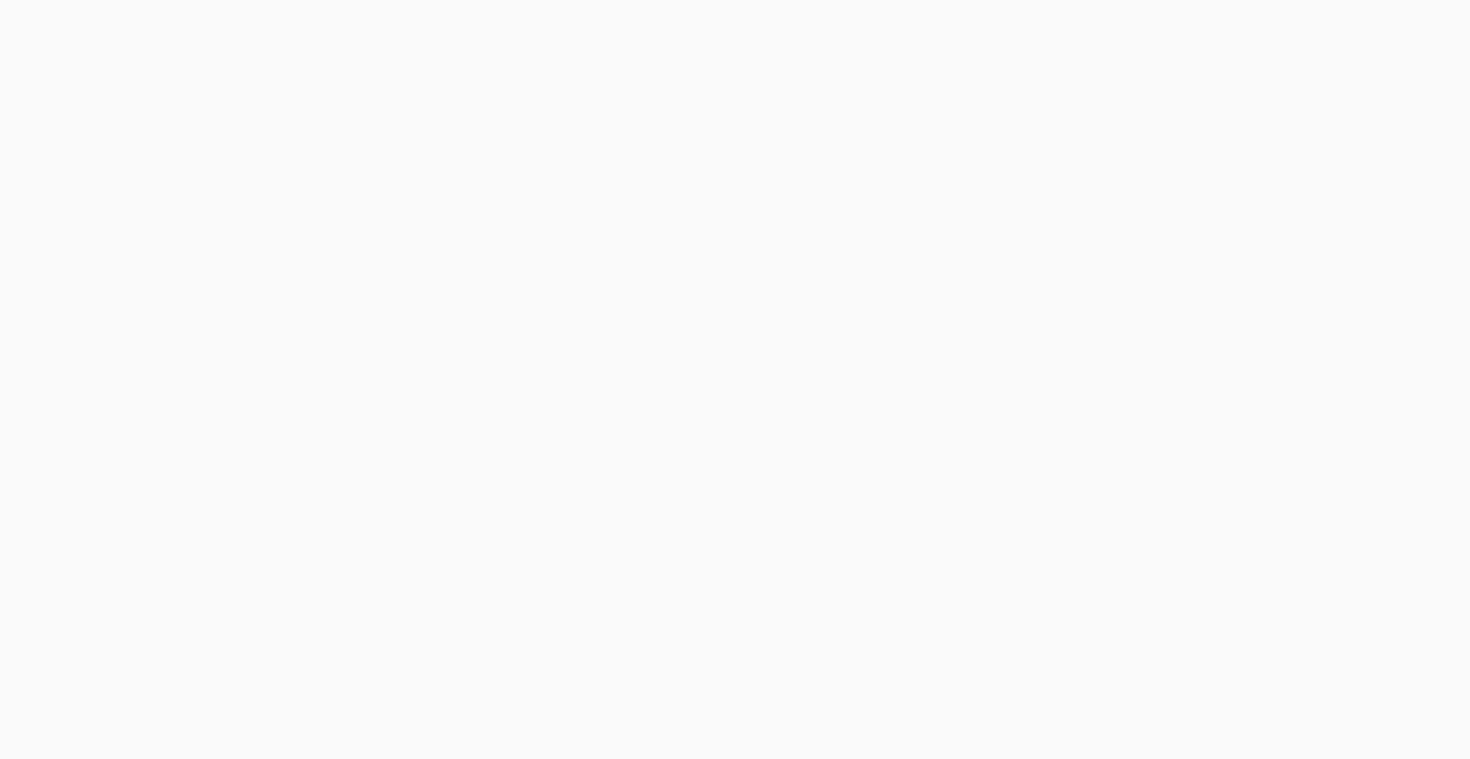 scroll, scrollTop: 0, scrollLeft: 0, axis: both 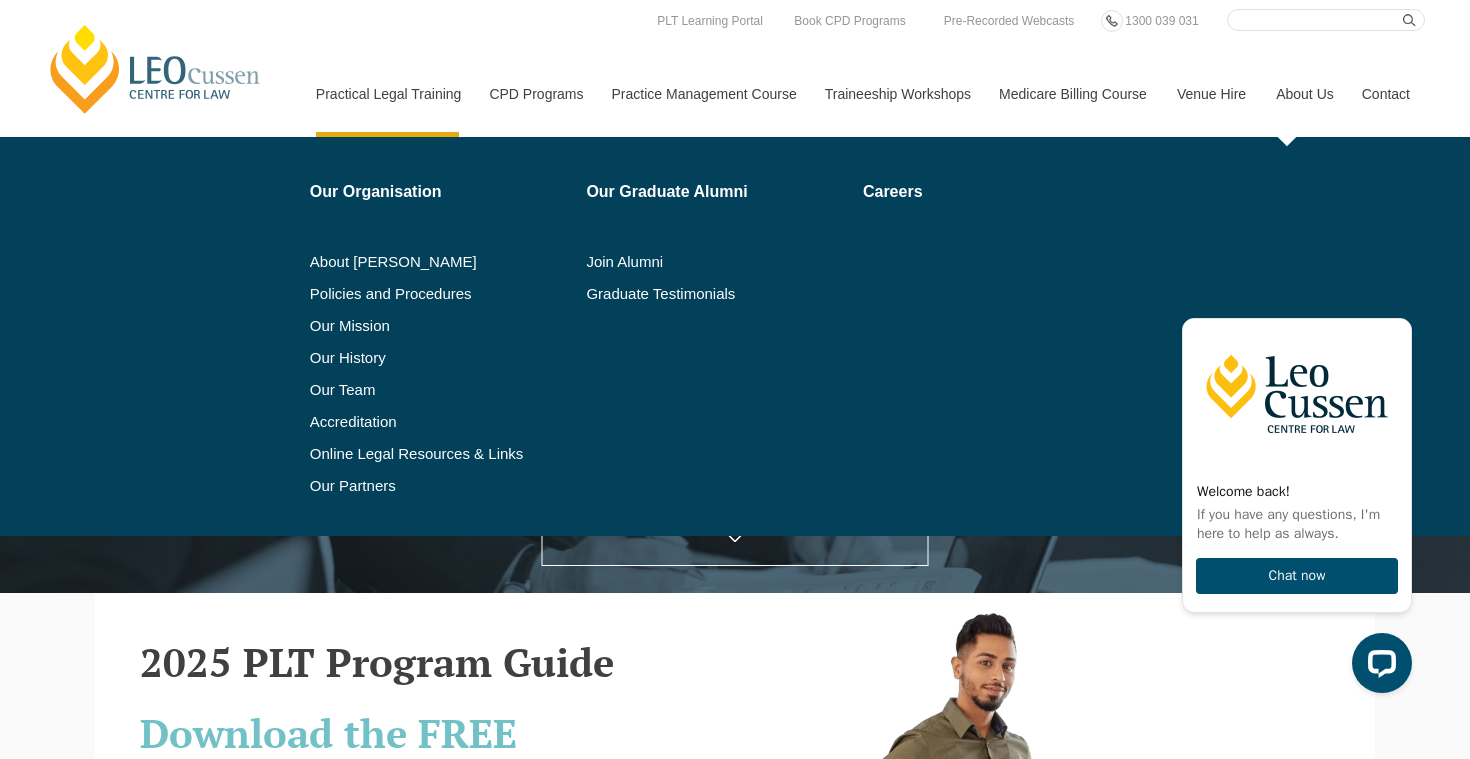 click on "About Us" at bounding box center [1304, 94] 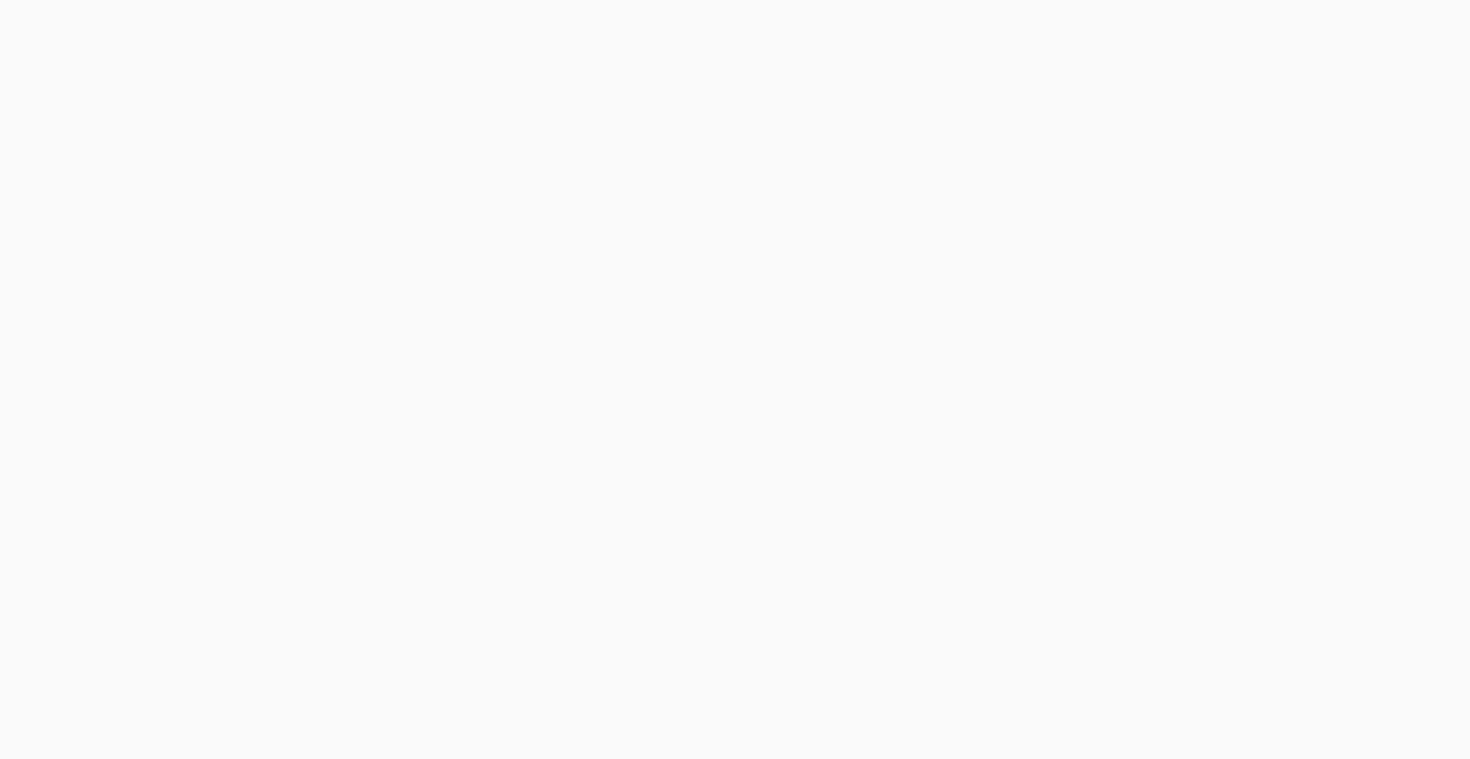 scroll, scrollTop: 0, scrollLeft: 0, axis: both 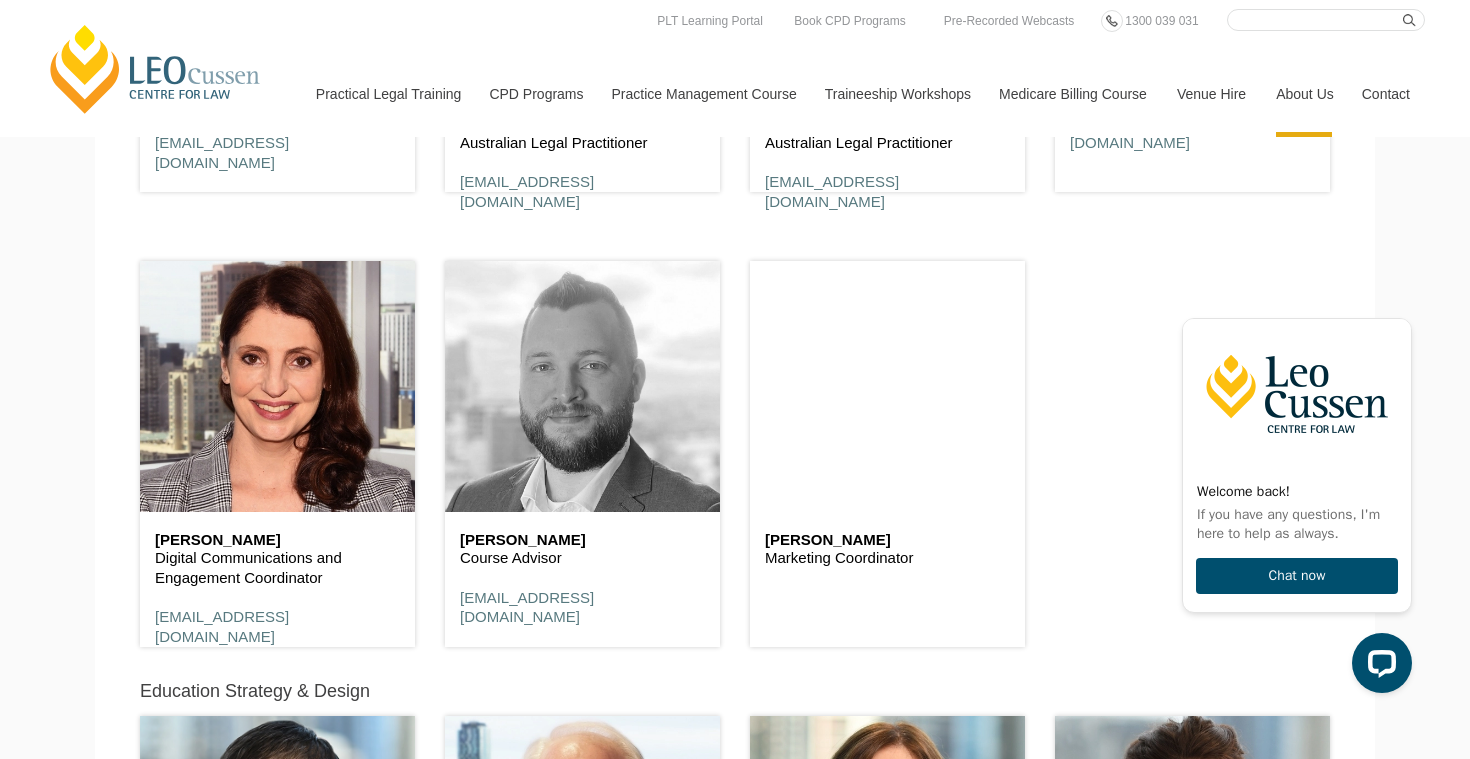 click at bounding box center [582, 386] 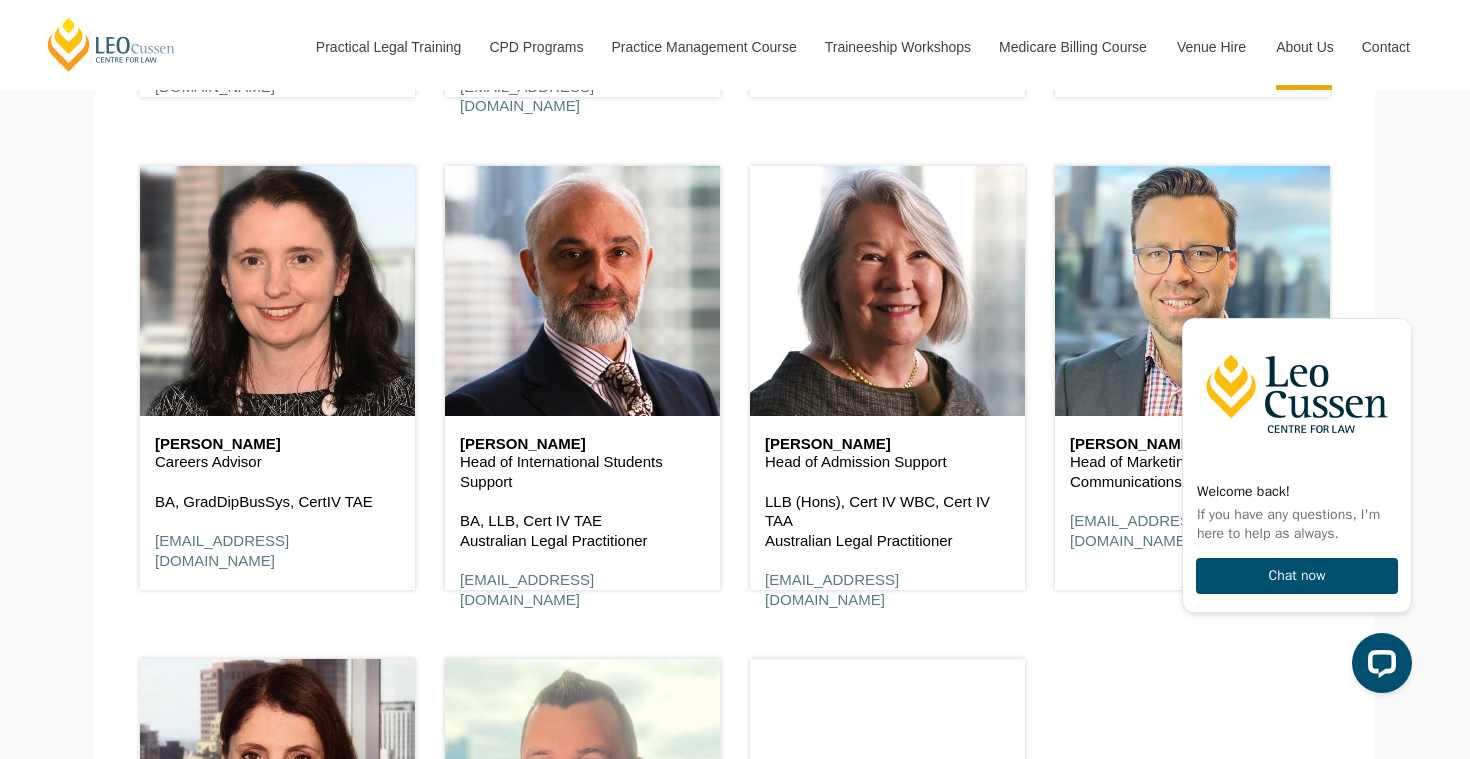 scroll, scrollTop: 8343, scrollLeft: 0, axis: vertical 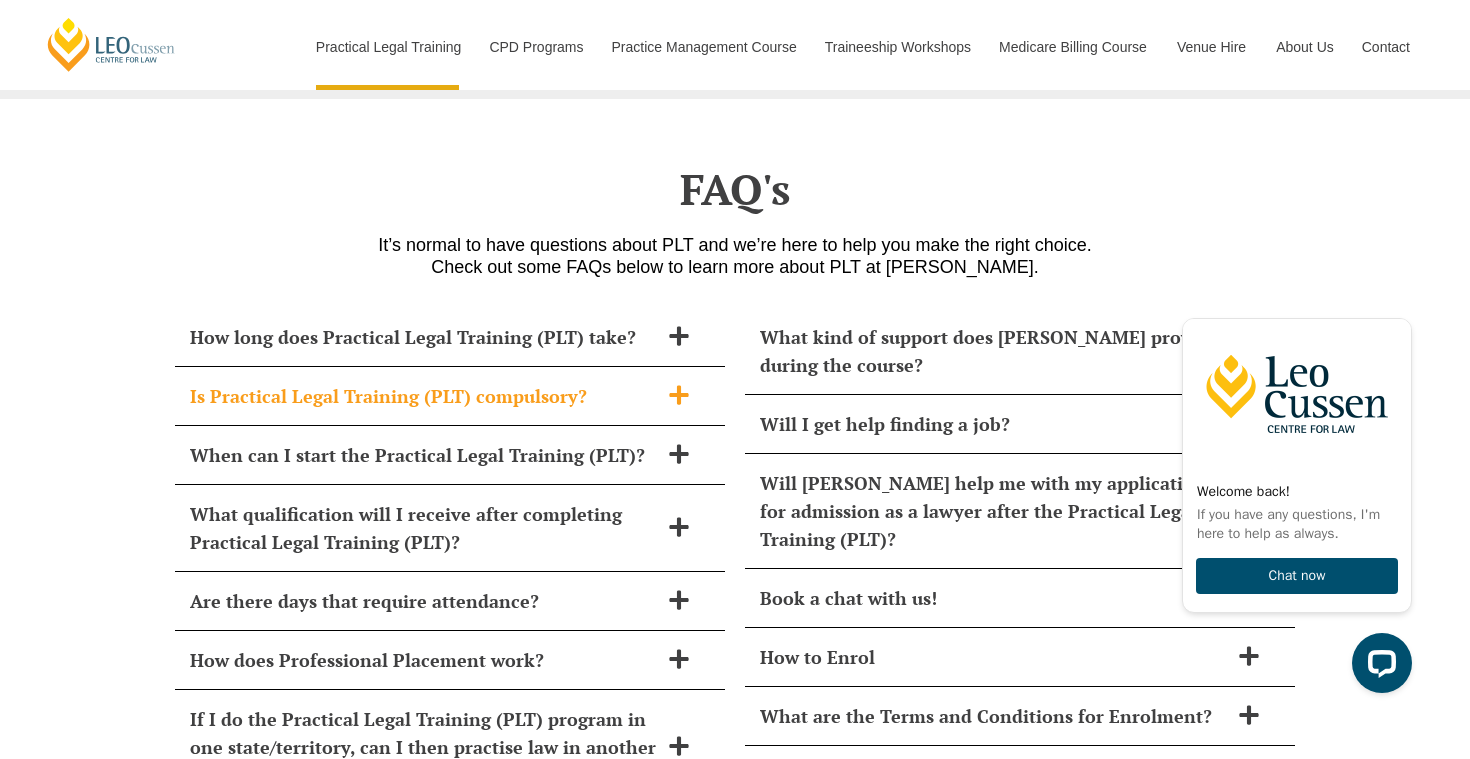 click on "Is Practical Legal Training (PLT) compulsory?" at bounding box center [424, 396] 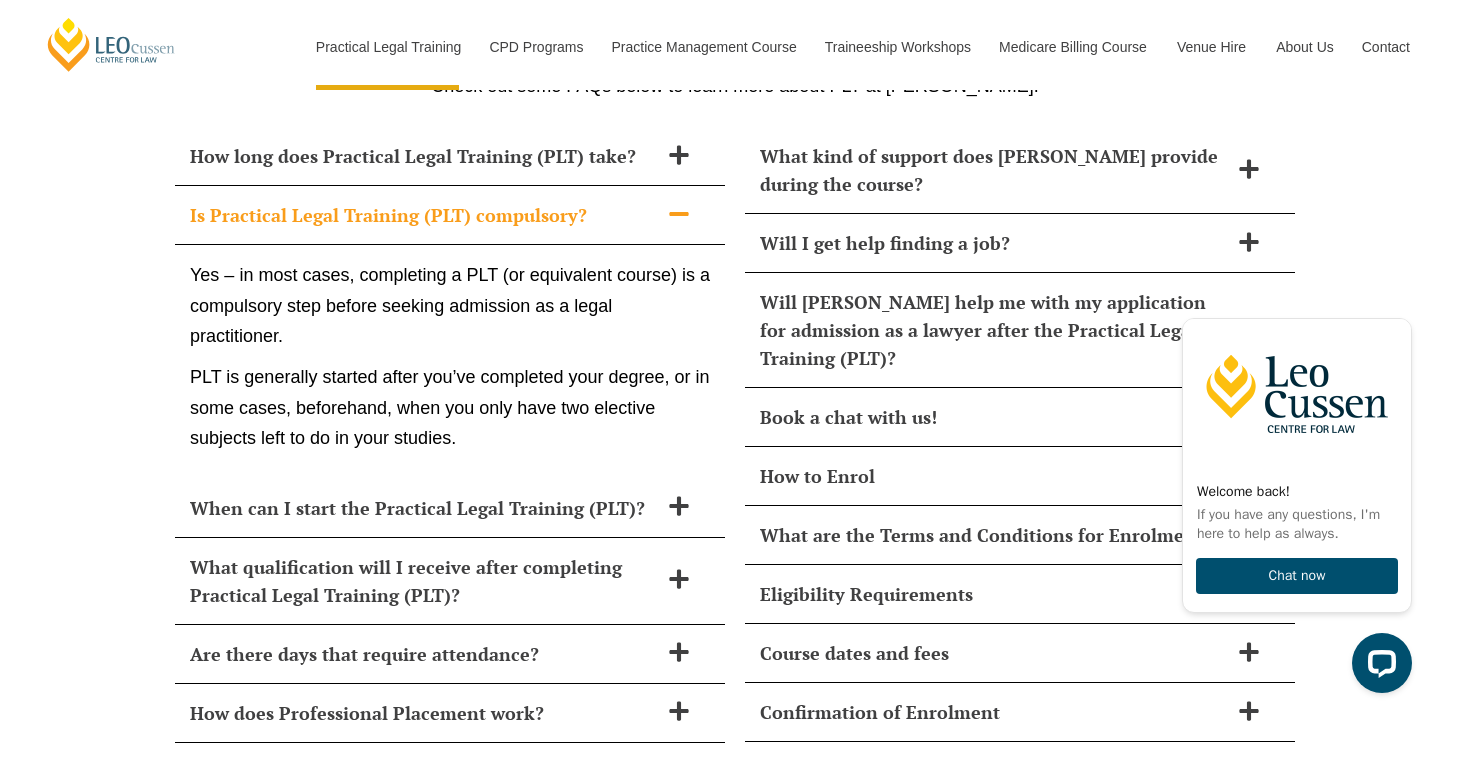 scroll, scrollTop: 8509, scrollLeft: 0, axis: vertical 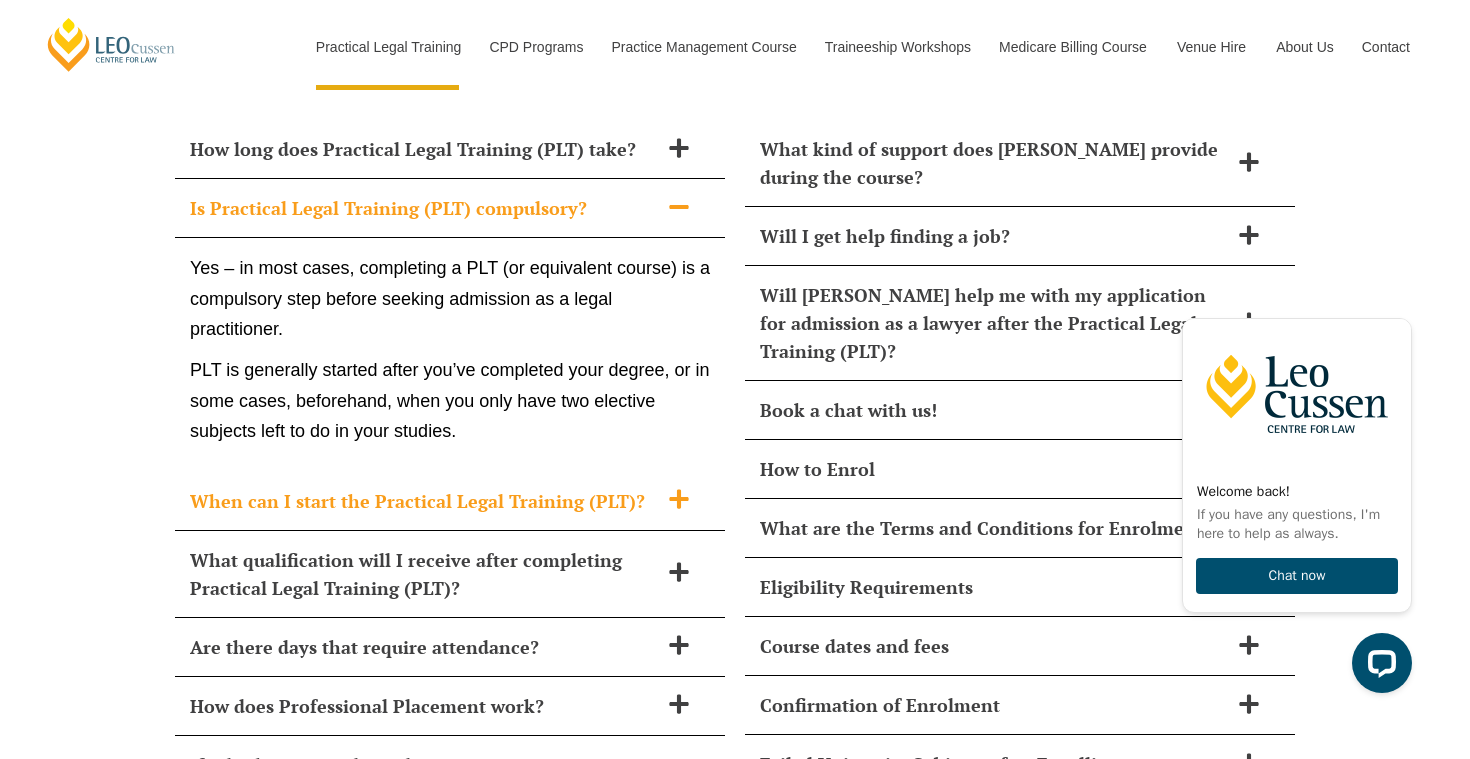 click on "When can I start the Practical Legal Training (PLT)?" at bounding box center [424, 501] 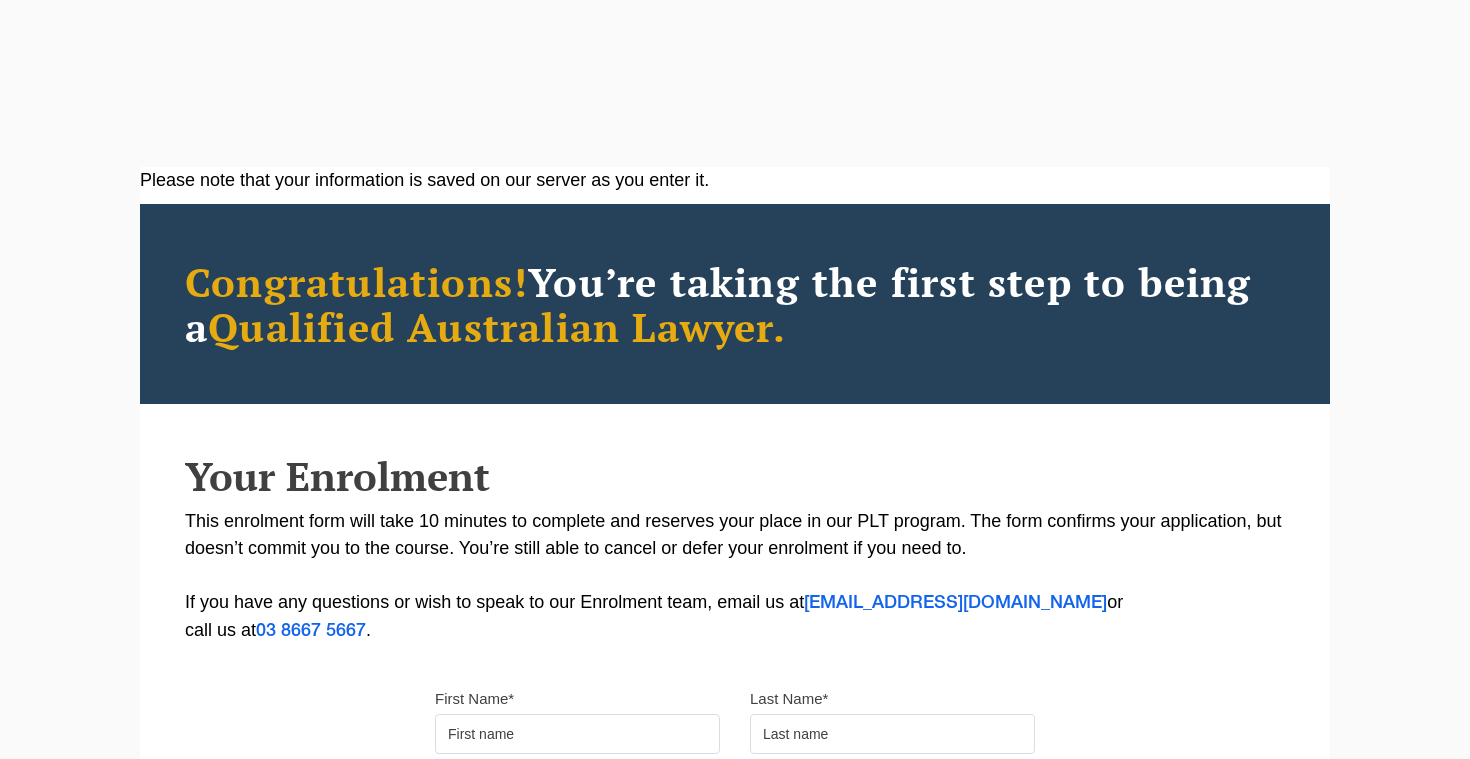 scroll, scrollTop: 0, scrollLeft: 0, axis: both 